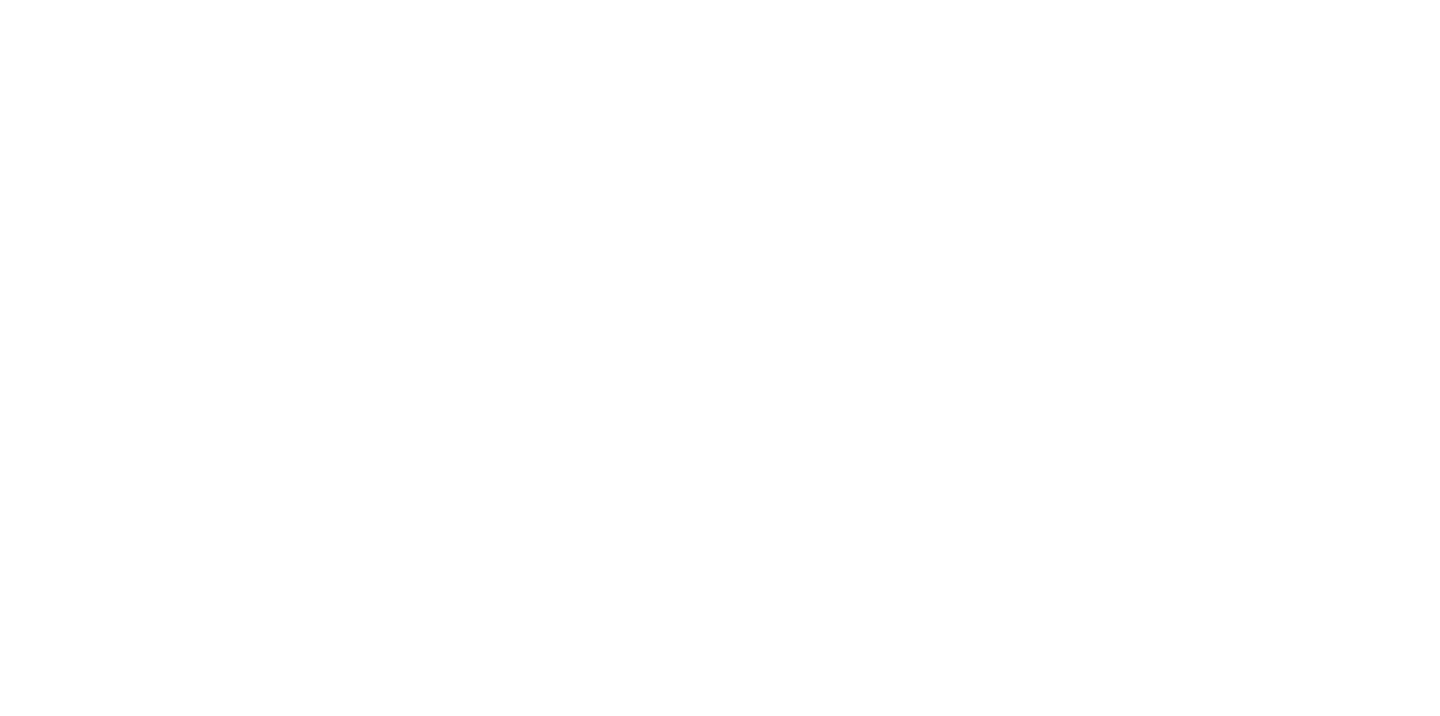 scroll, scrollTop: 0, scrollLeft: 0, axis: both 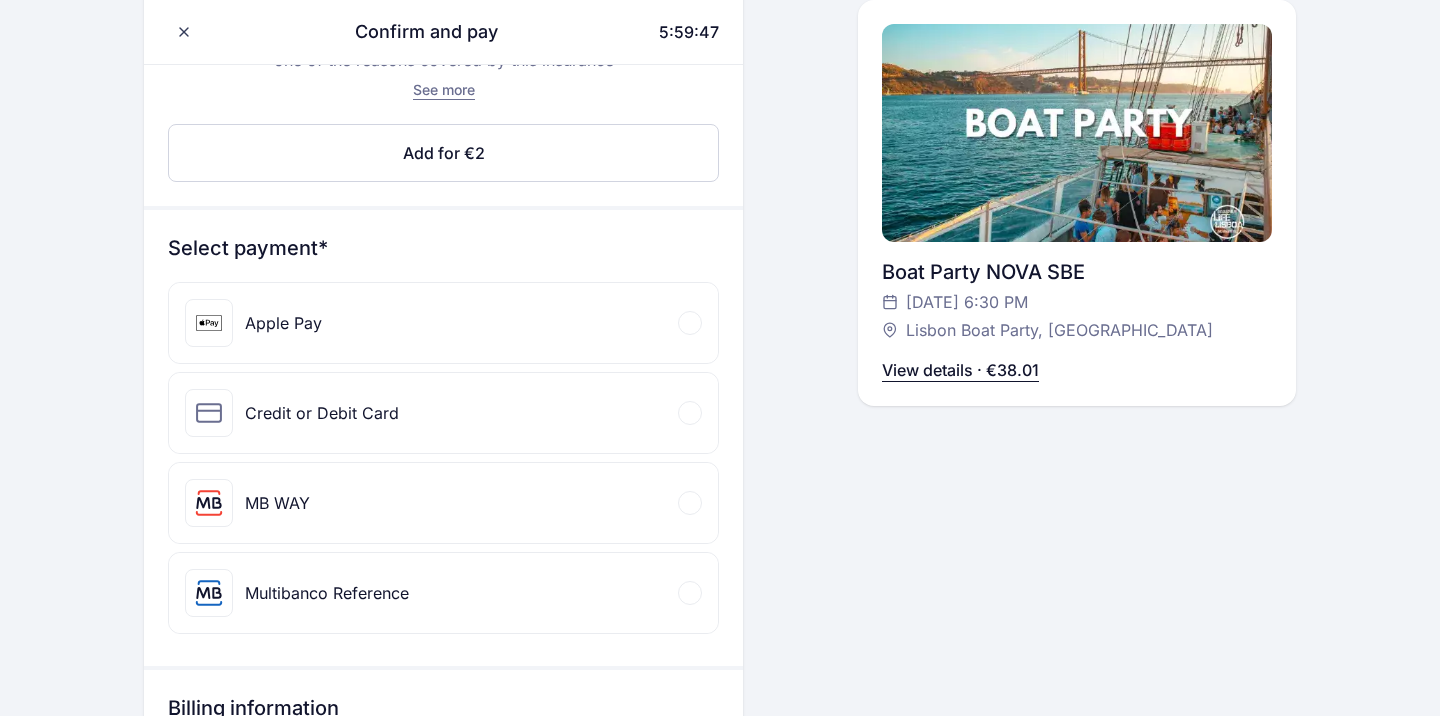click on "Credit or Debit Card" at bounding box center (443, 413) 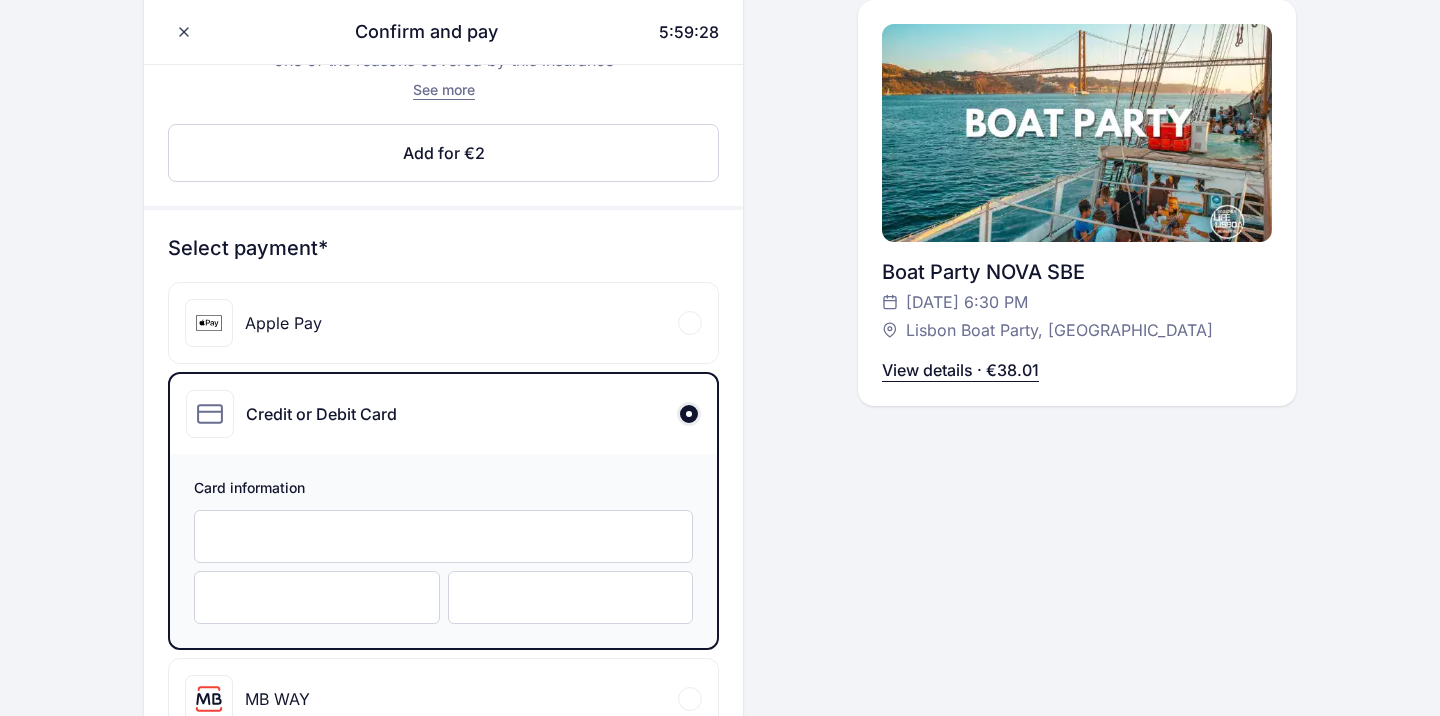 click at bounding box center [317, 597] 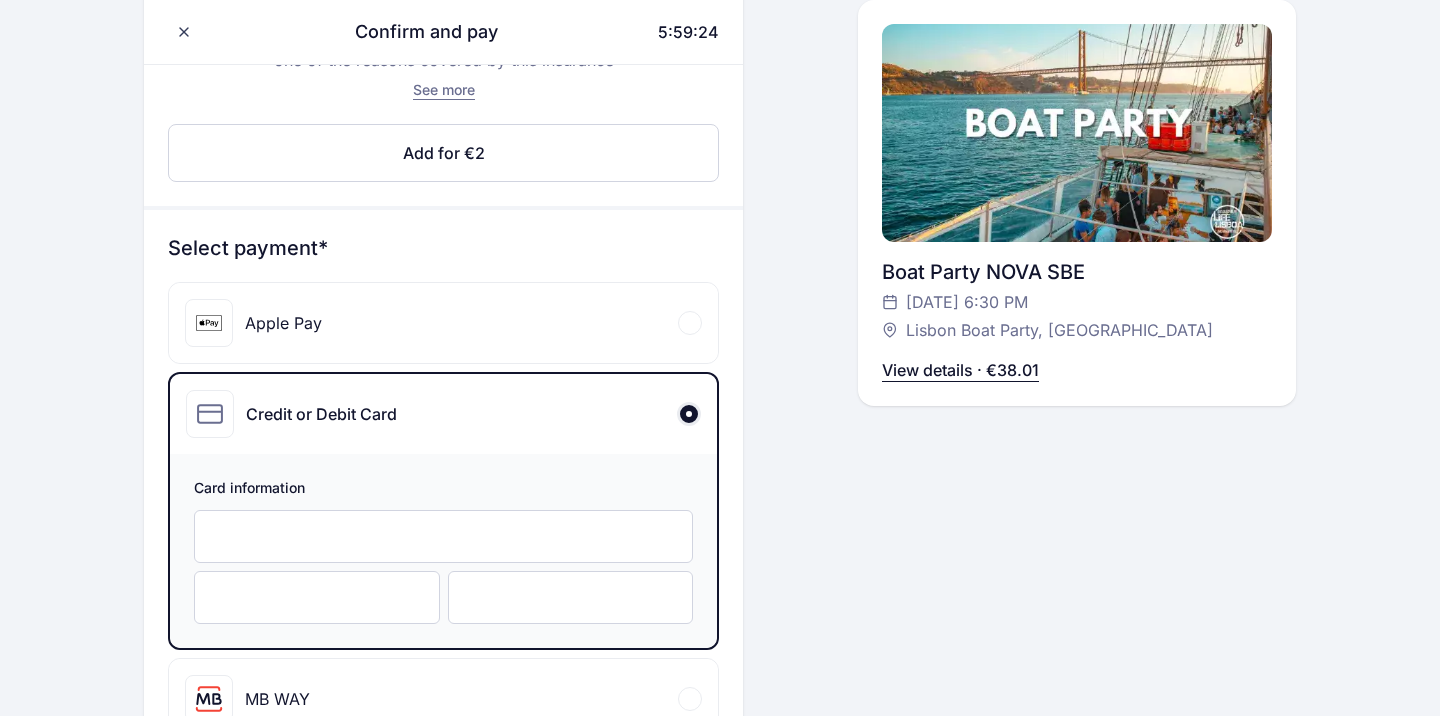 click on "Confirm and pay 5:59:24 Hello, Ladina Locher +417 917 559 63 ladina.locher@gmx.ch
Cancellation insurance Request a ticket refund if you can’t attend due to one of the reasons covered by this insurance See more Add for €2 Edit Select payment*  Apple Pay Credit or Debit Card Card information MB WAY Mobile*  +41 ▼ 079 175 59 63 Multibanco Reference
5:59:24  minutes remaining to conclude payment after generating Multibanco Reference. Billing information If you need invoices with tax information Add VAT By continuing you are accepting 3cket's  Terms and Conditions  and  Privacy Policy  and the  Terms and Conditions  of the organizer  Erasmus Life Lisboa Tours
Confirm and pay 5:59:24 Hello, Ladina Locher +417 917 559 63 ladina.locher@gmx.ch Boat Party NOVA SBE
Thursday, 21 Aug at 6:30 PM
Lisbon Boat Party, Lisboa View details · €38.01 View details · €38.01" at bounding box center (720, 431) 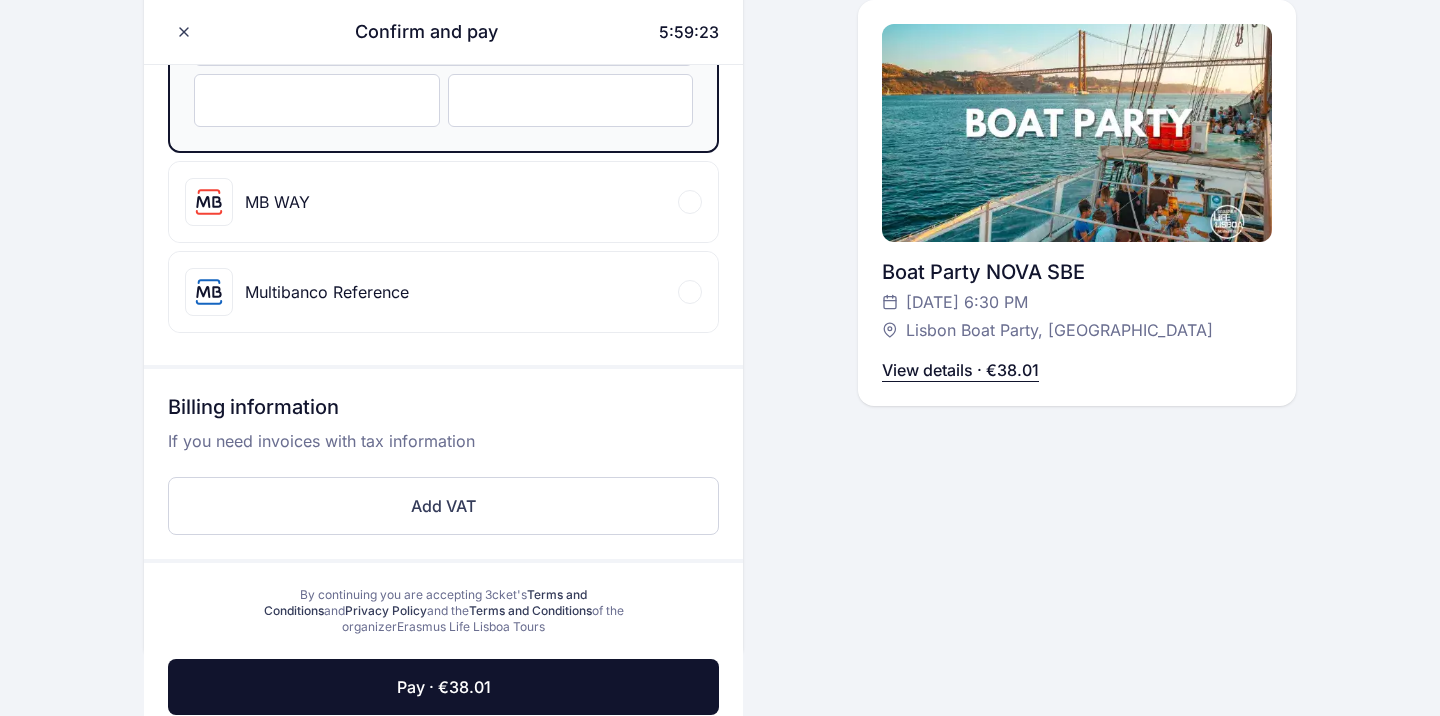 scroll, scrollTop: 901, scrollLeft: 0, axis: vertical 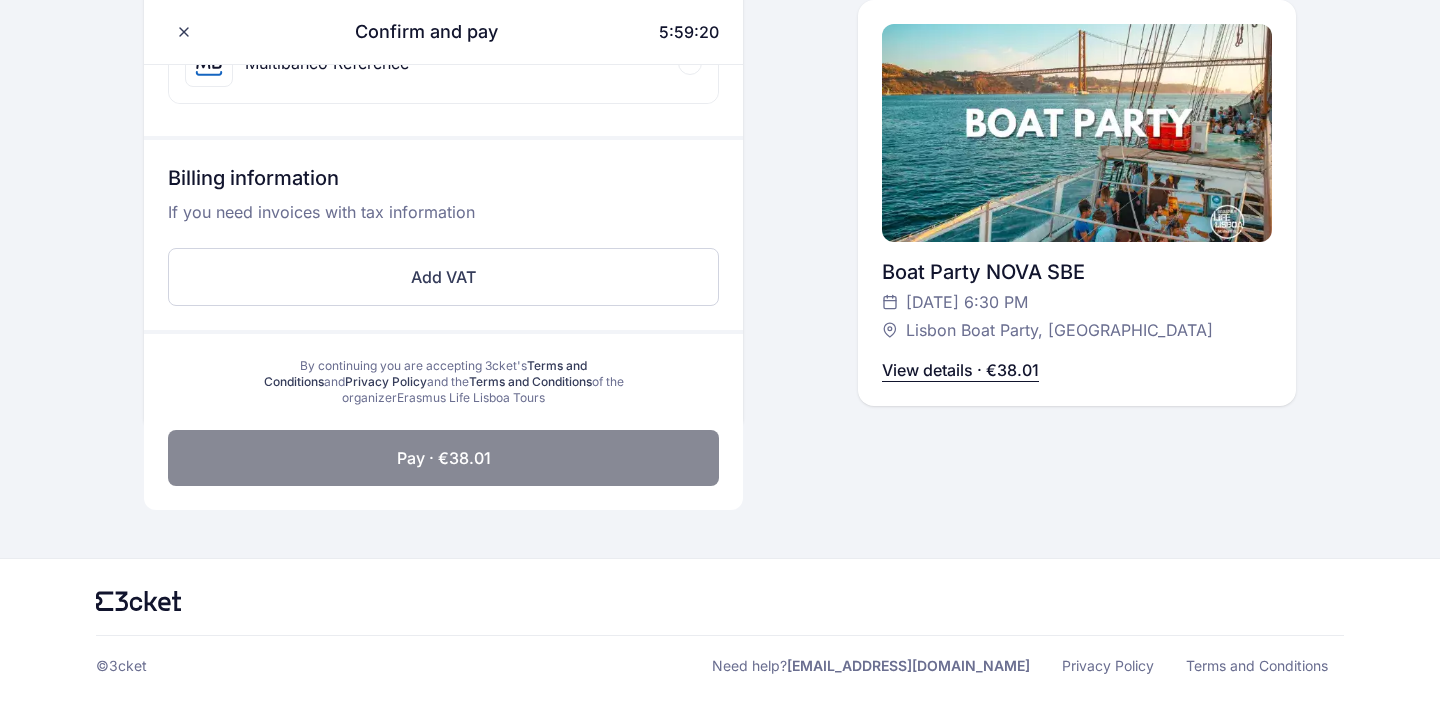 click on "Pay · €38.01" at bounding box center (443, 458) 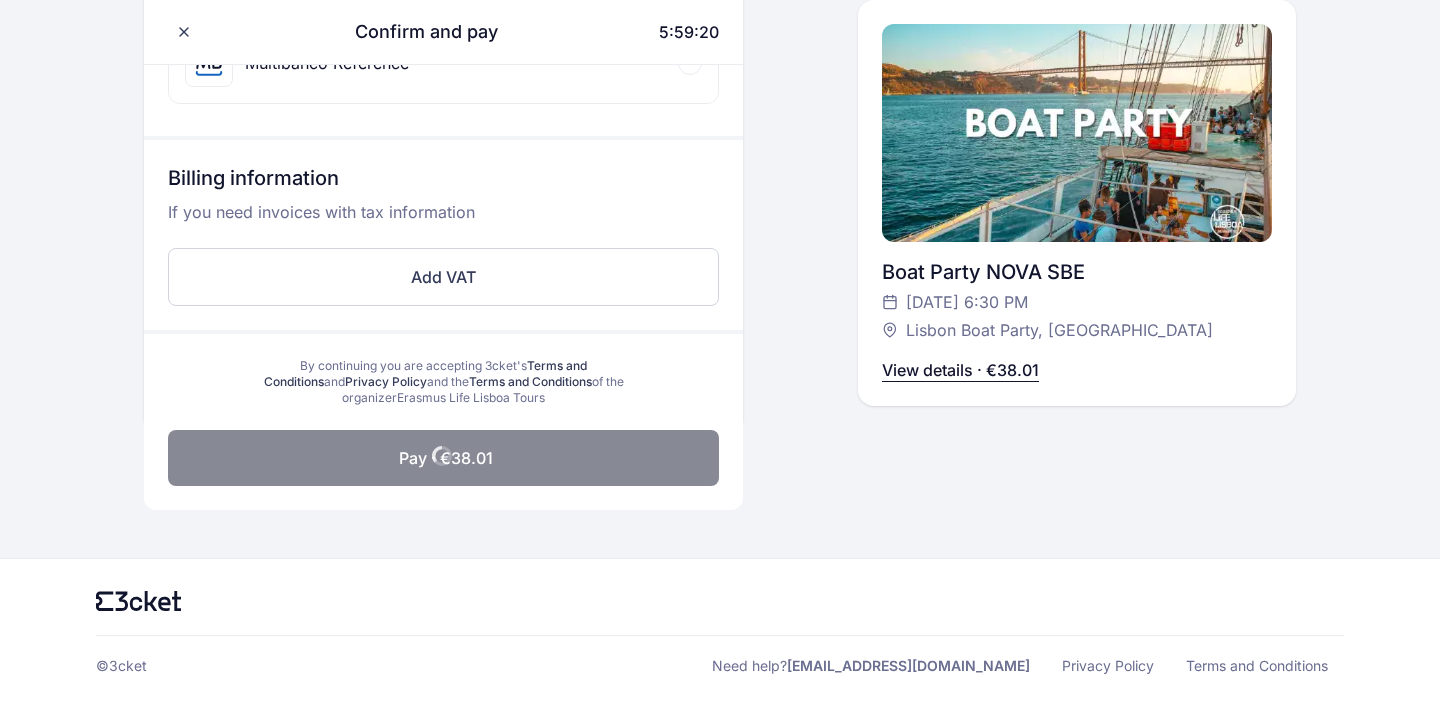 scroll, scrollTop: 834, scrollLeft: 0, axis: vertical 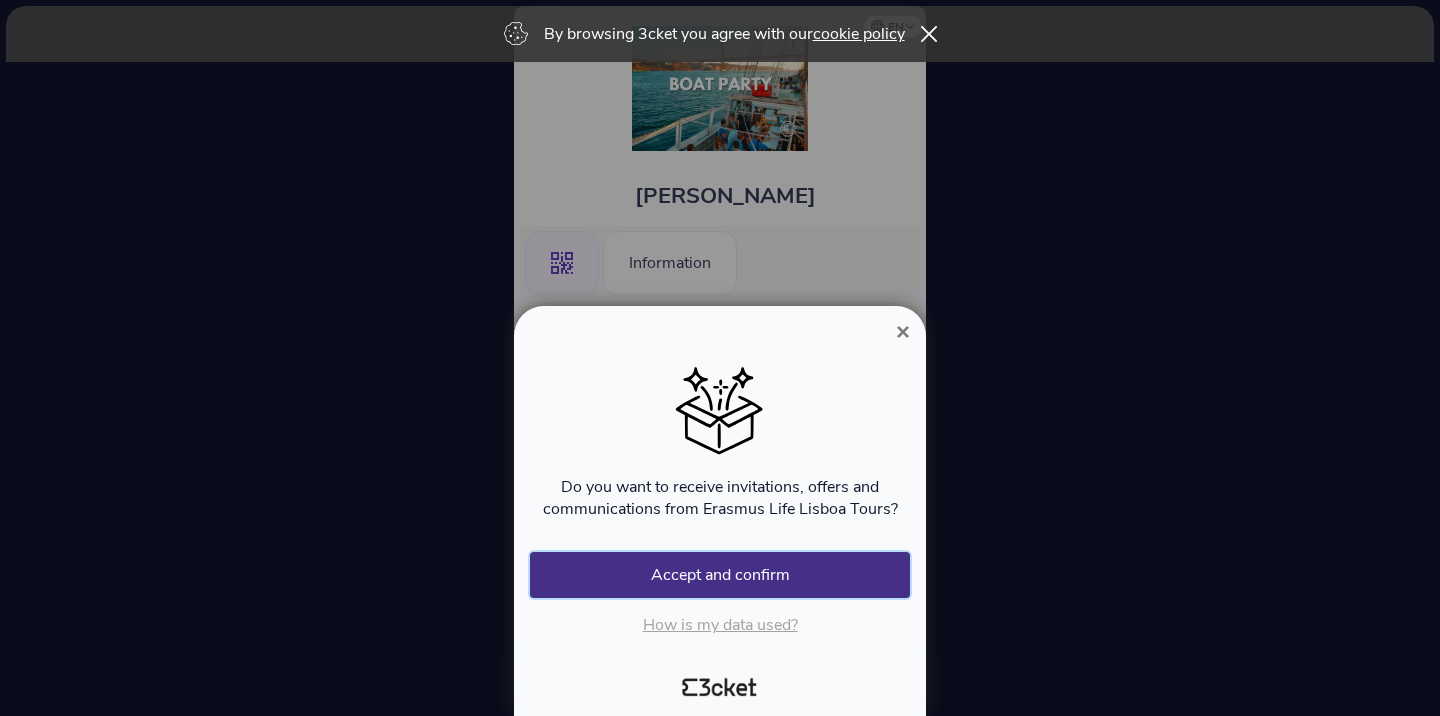click on "Accept and confirm" at bounding box center (720, 575) 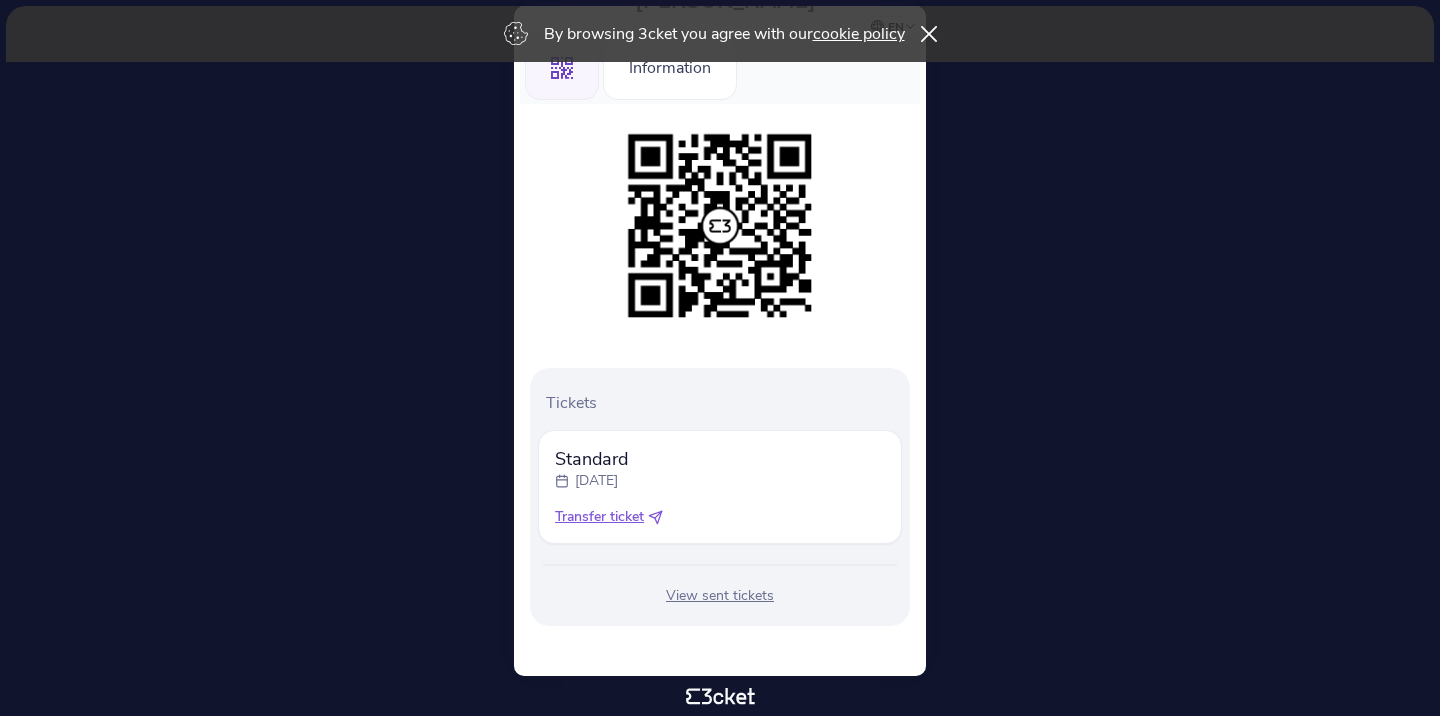 scroll, scrollTop: 193, scrollLeft: 0, axis: vertical 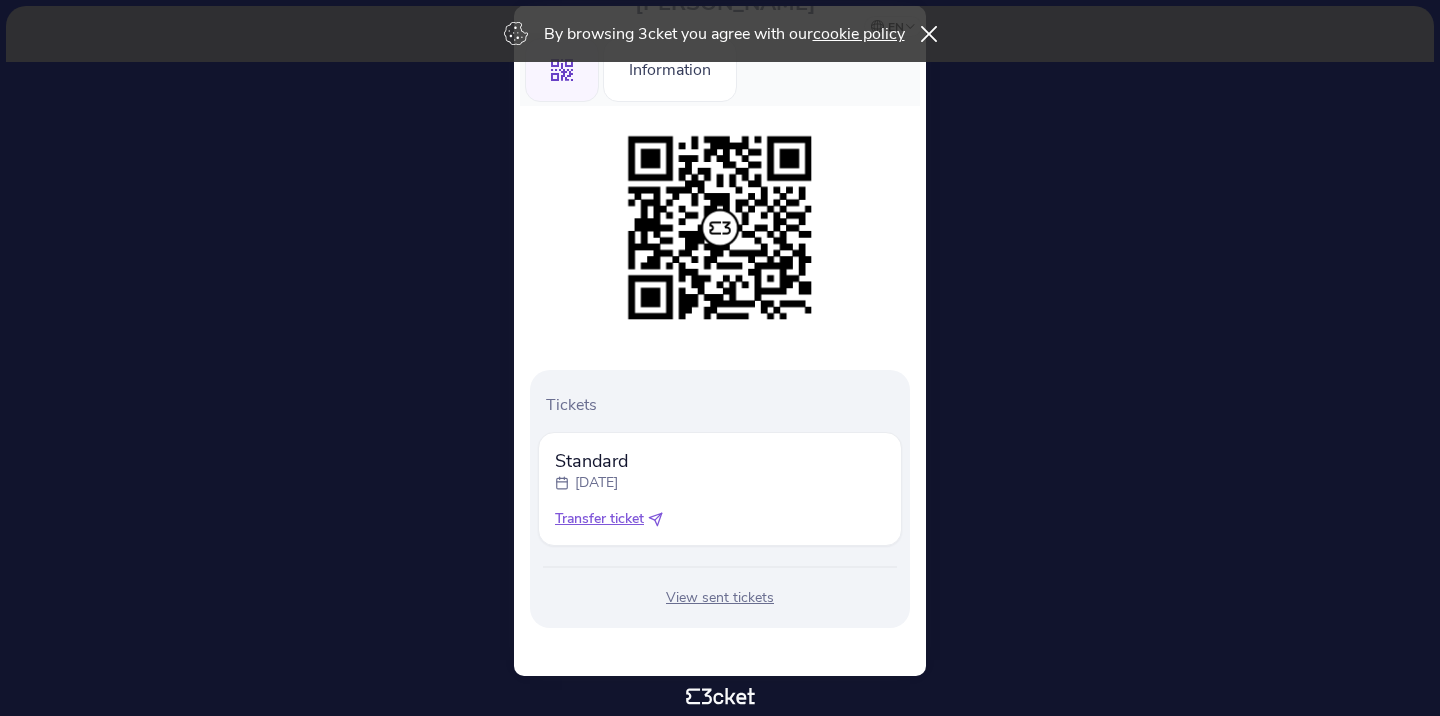 click on "View sent tickets" at bounding box center (720, 598) 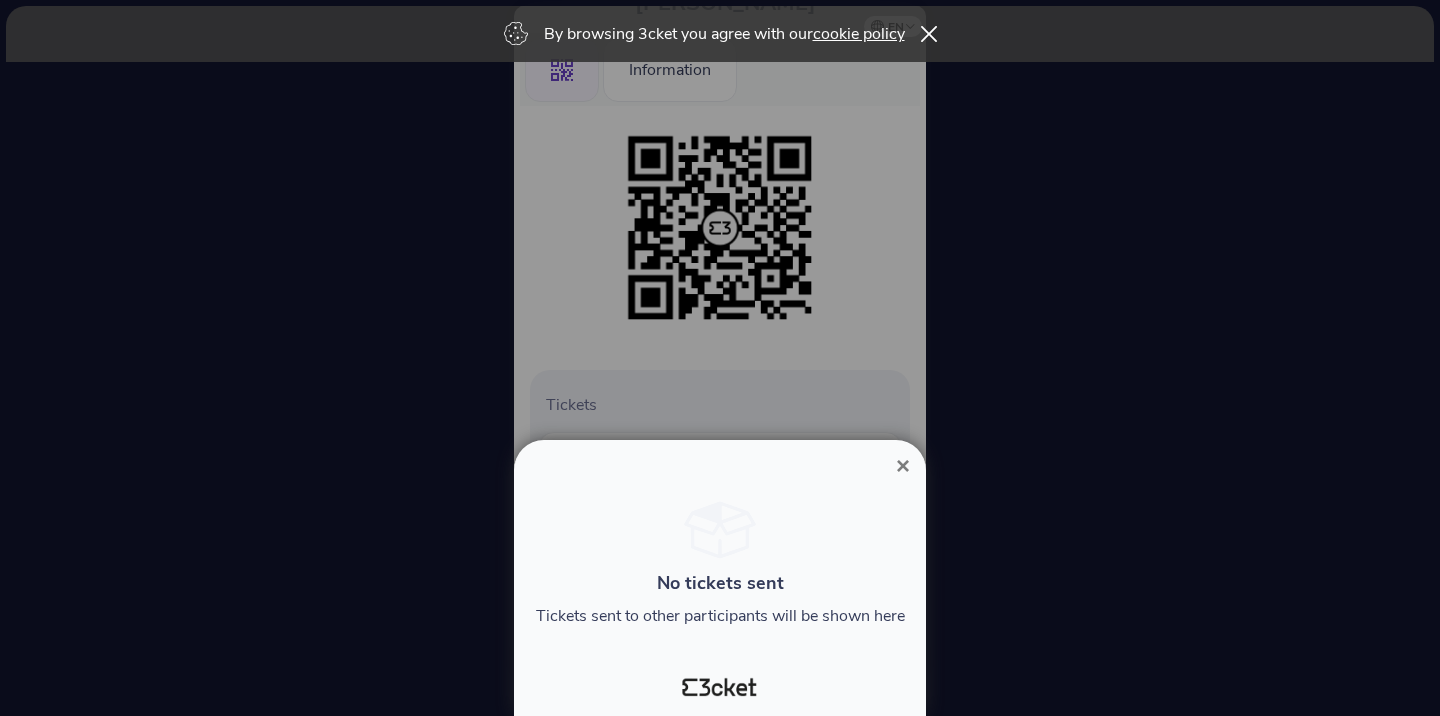 click on "×" at bounding box center [903, 466] 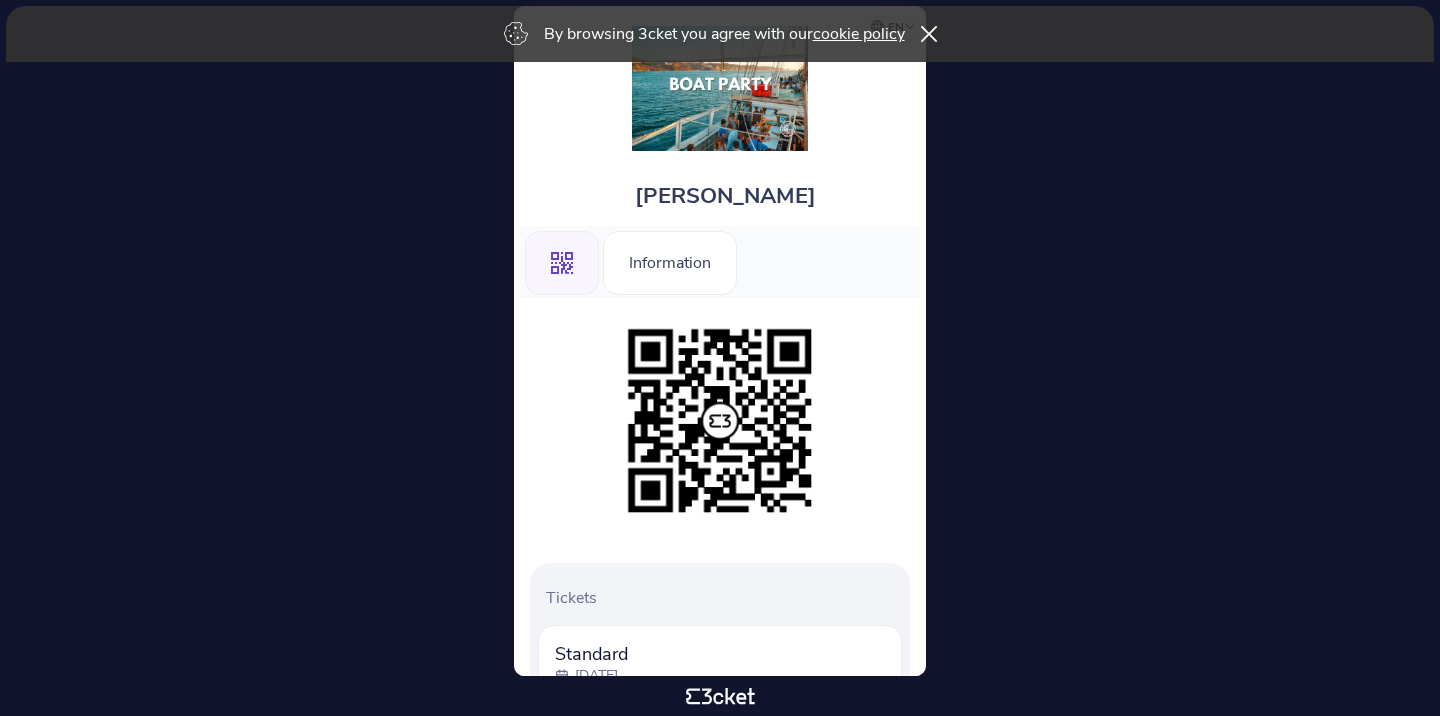 scroll, scrollTop: 0, scrollLeft: 0, axis: both 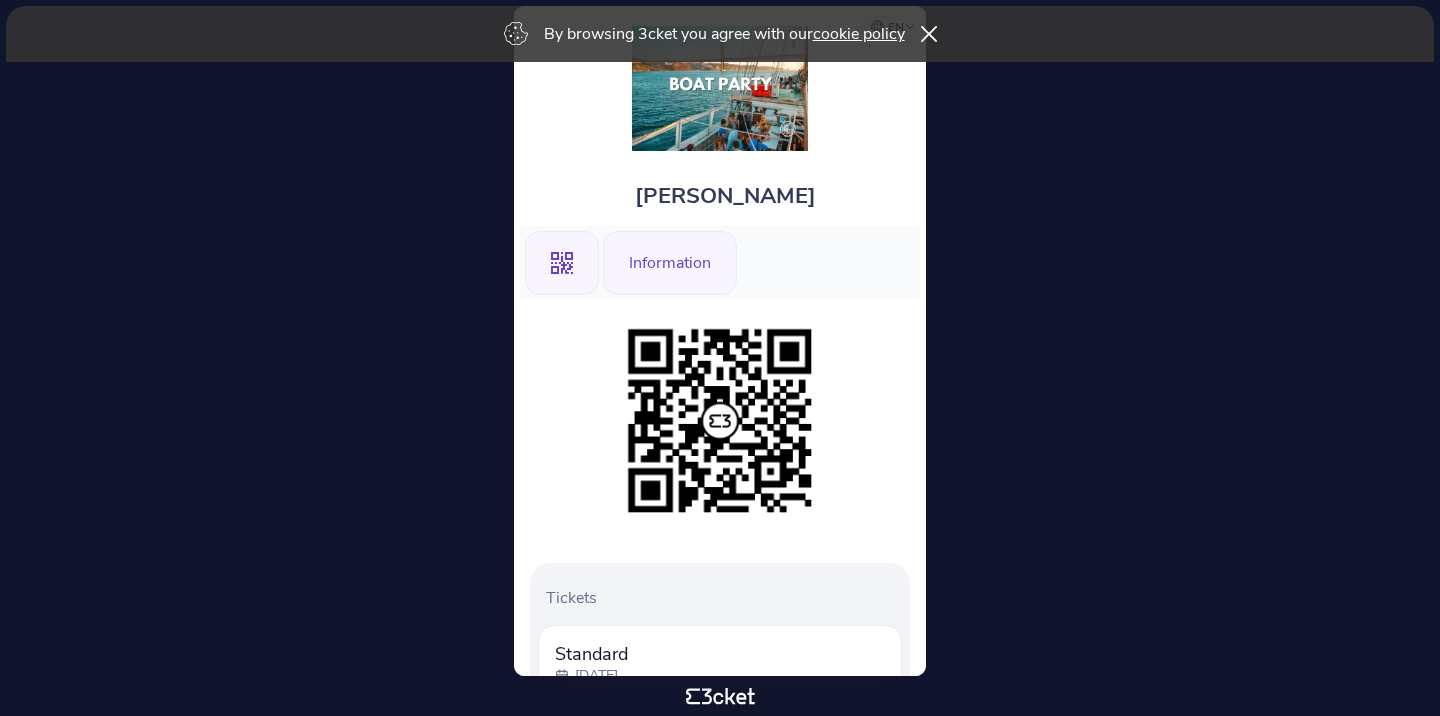 click on "Information" at bounding box center [670, 263] 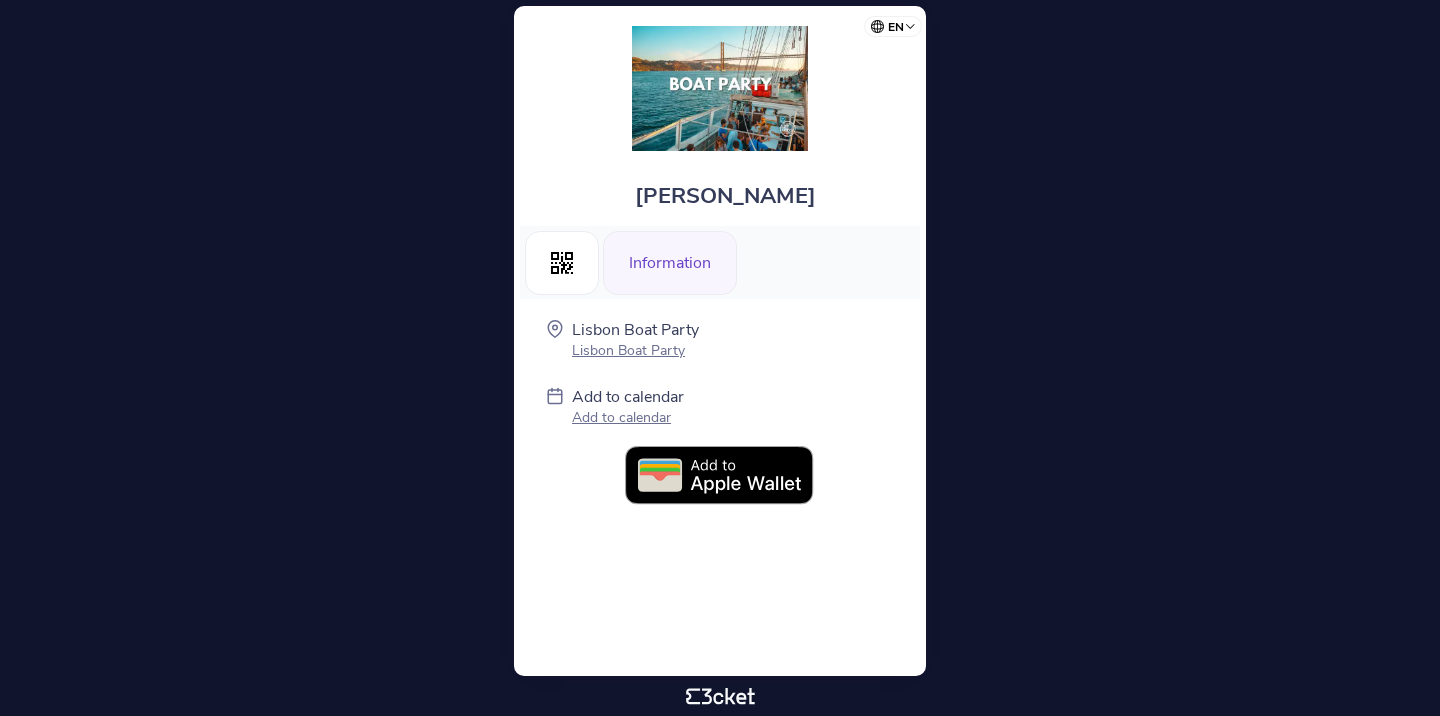 scroll, scrollTop: 0, scrollLeft: 0, axis: both 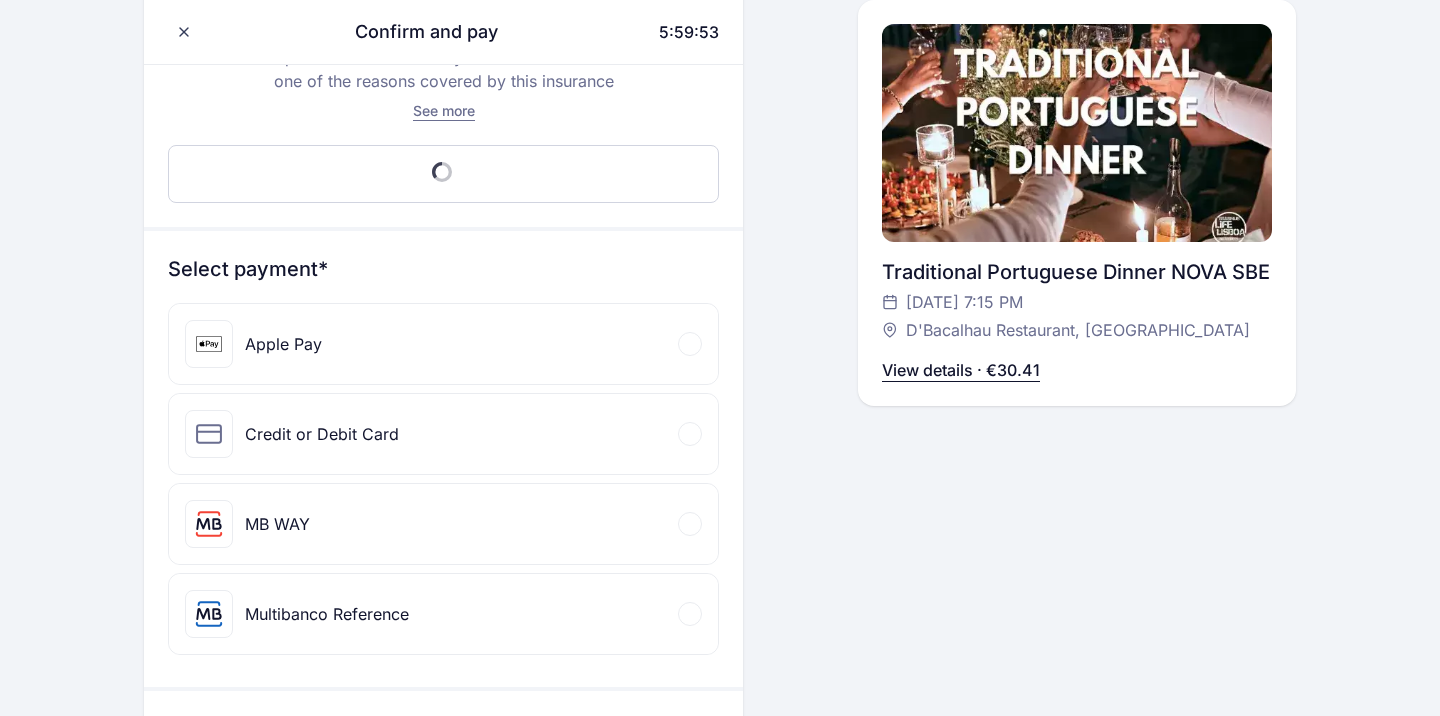 click on "Credit or Debit Card" at bounding box center [443, 434] 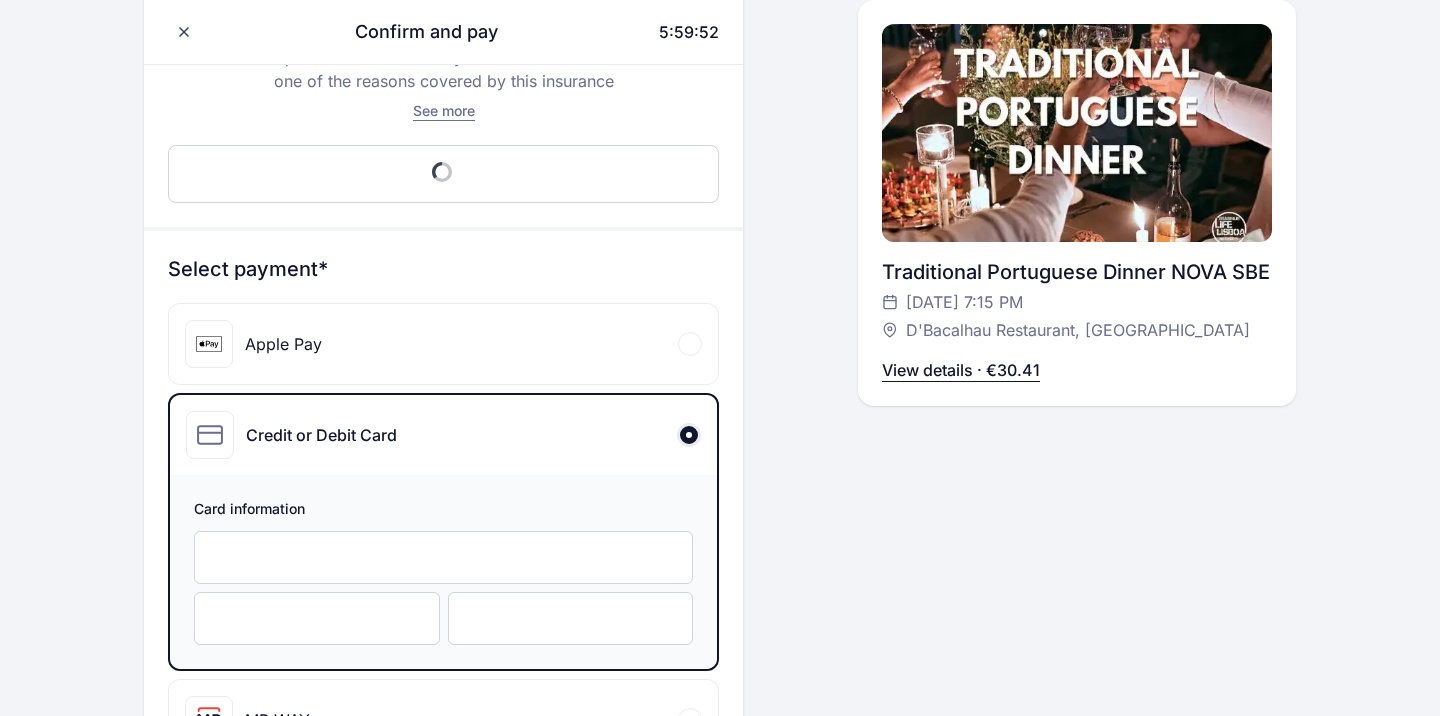 click at bounding box center [443, 557] 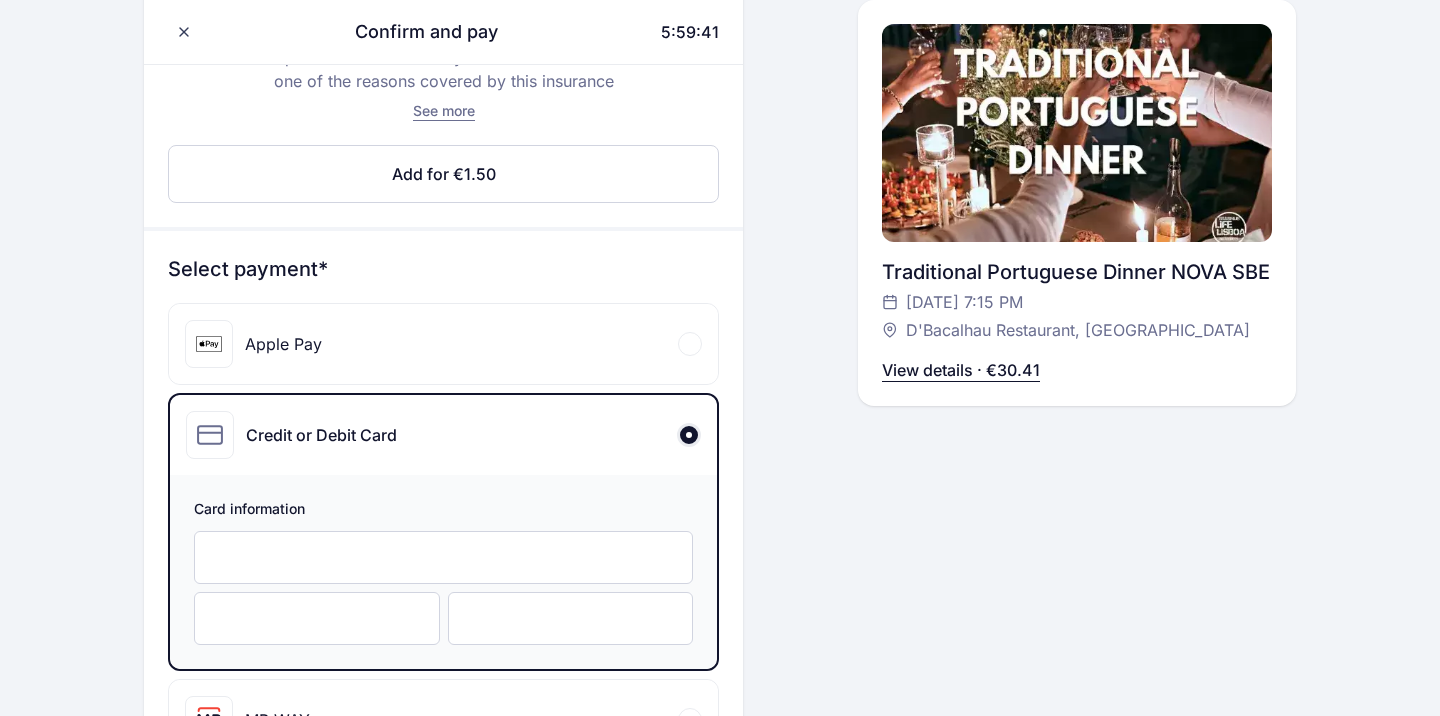 click at bounding box center (571, 618) 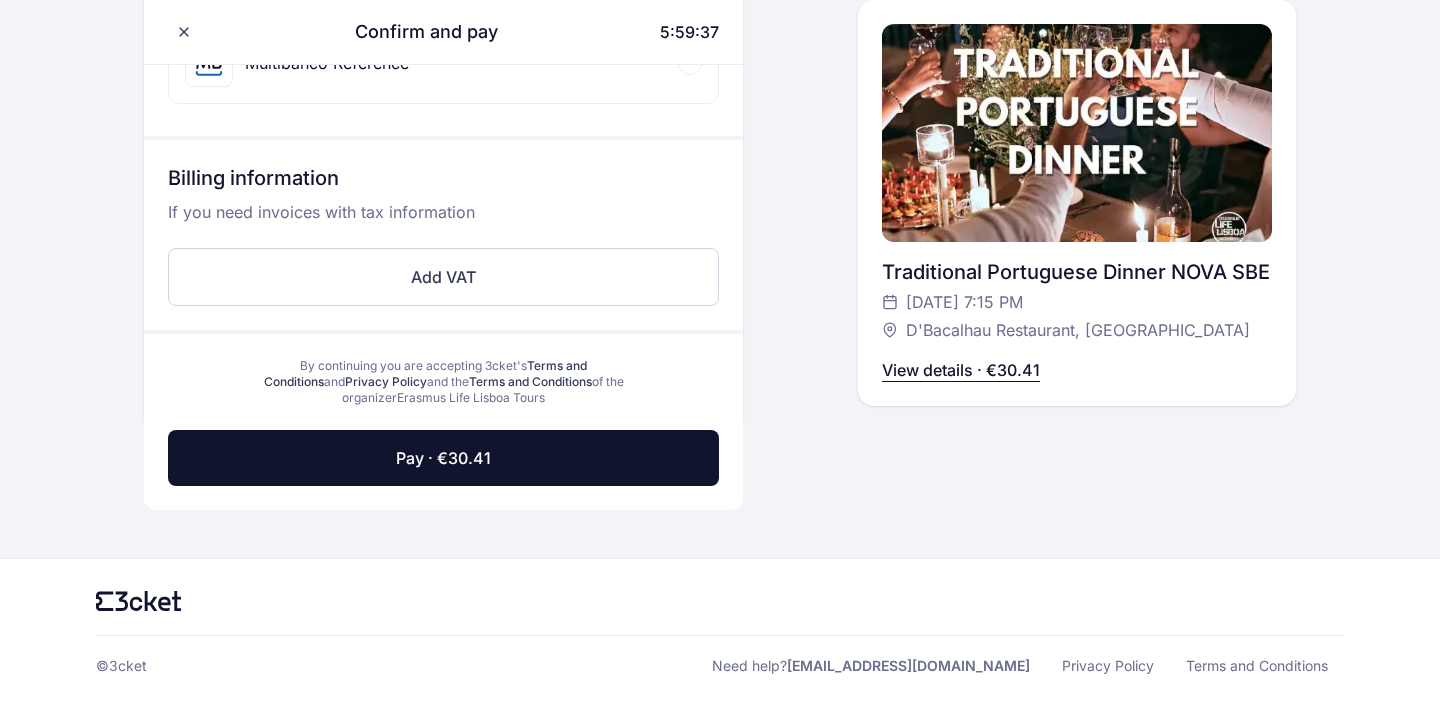 scroll, scrollTop: 1128, scrollLeft: 0, axis: vertical 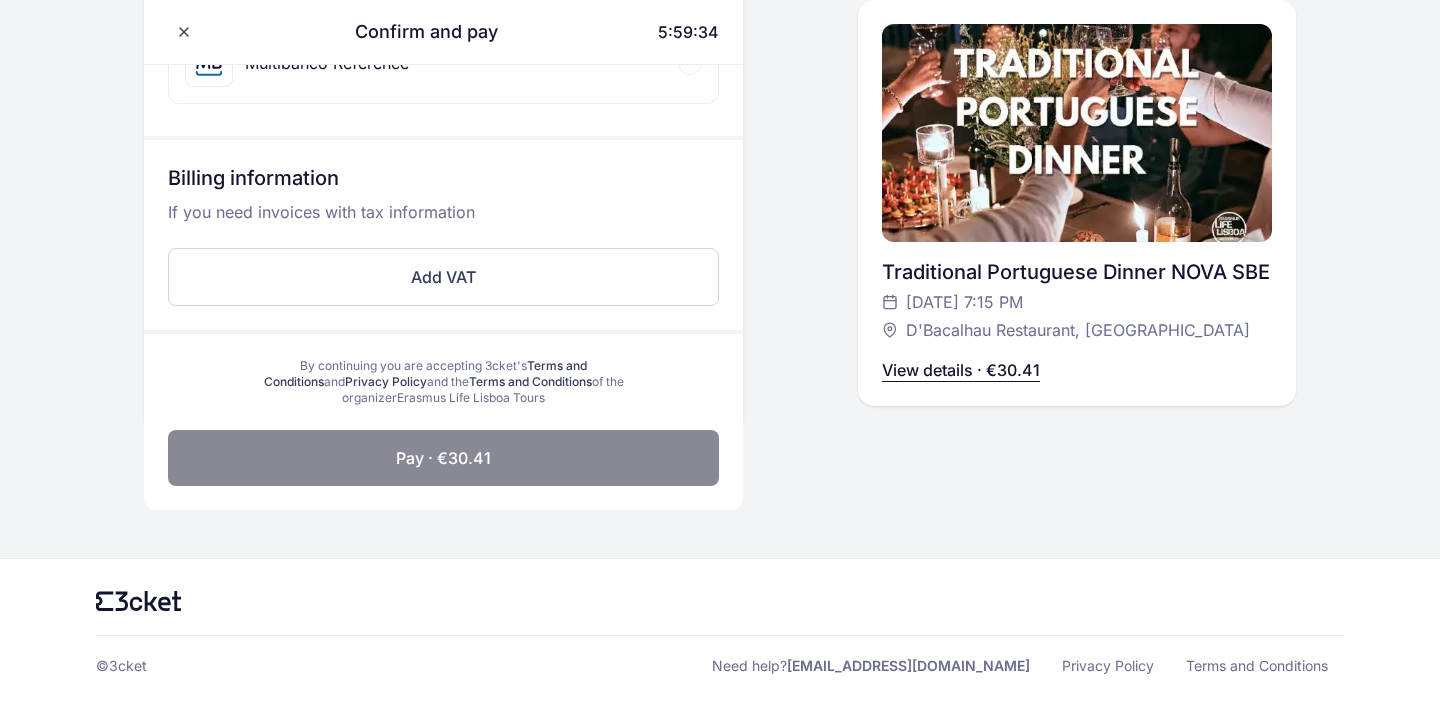 click on "Pay · €30.41" at bounding box center [443, 458] 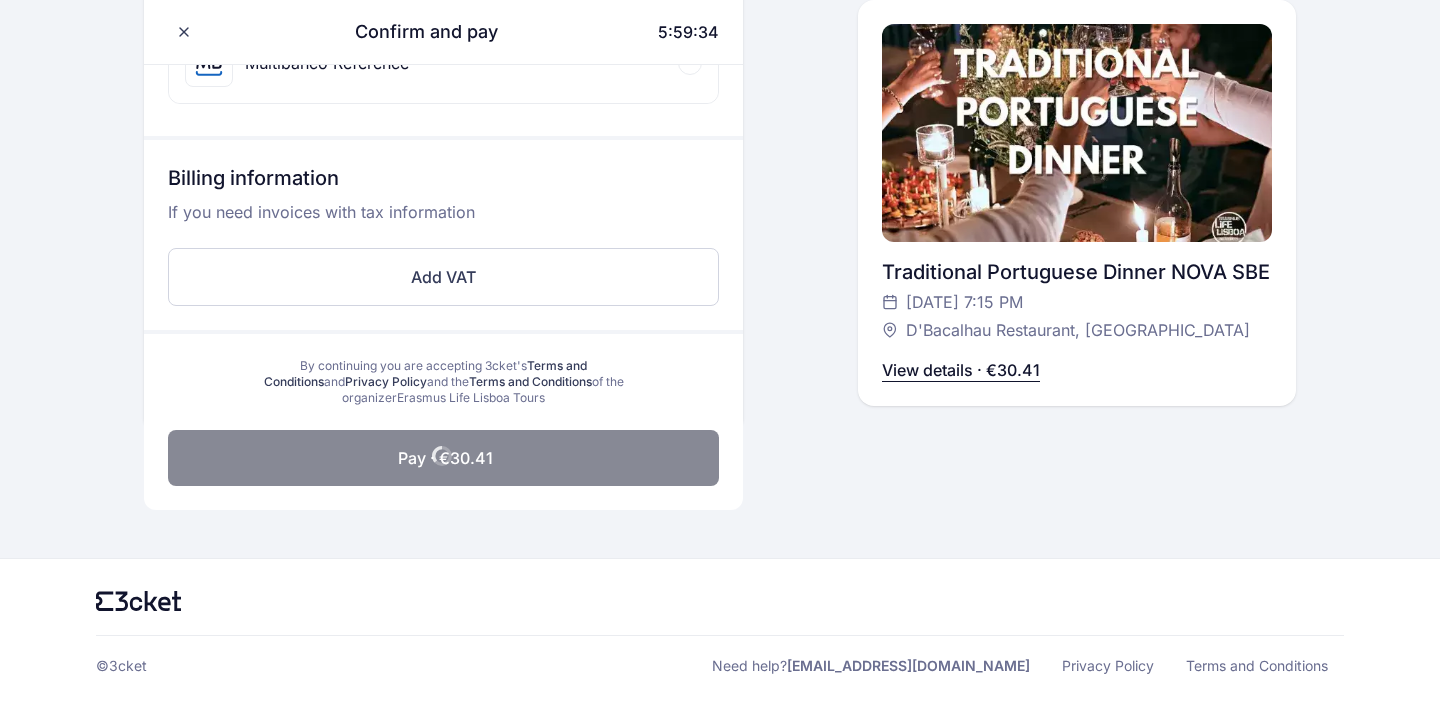 scroll, scrollTop: 834, scrollLeft: 0, axis: vertical 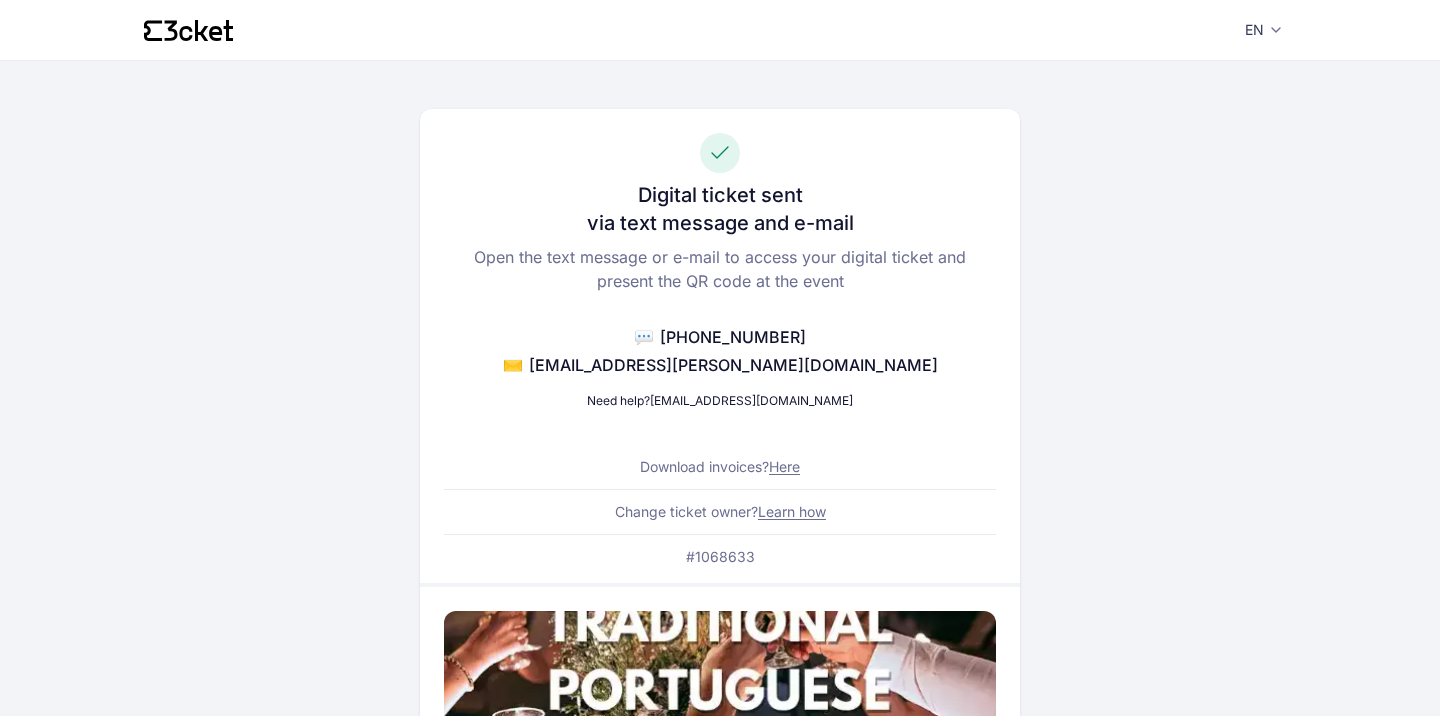 click on "Digital ticket sent via text message and e-mail Open the text message or e-mail to access your digital ticket and present the QR code at the event 💬 +41 79 175 59 63 ✉️ ladina.locher@gmx.ch Need help?  help@3cket.com Download invoices?  Here Change ticket owner?  Learn how #1068633" at bounding box center (719, 346) 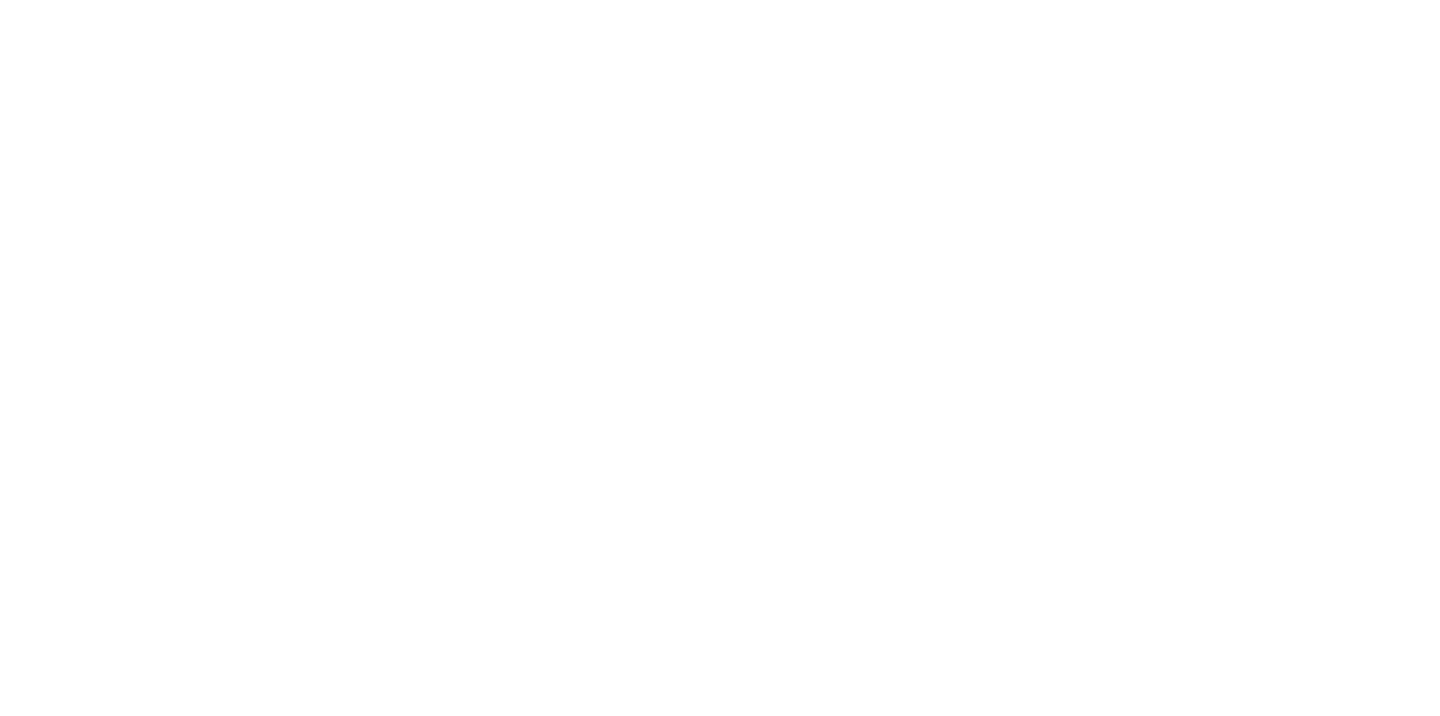 scroll, scrollTop: 0, scrollLeft: 0, axis: both 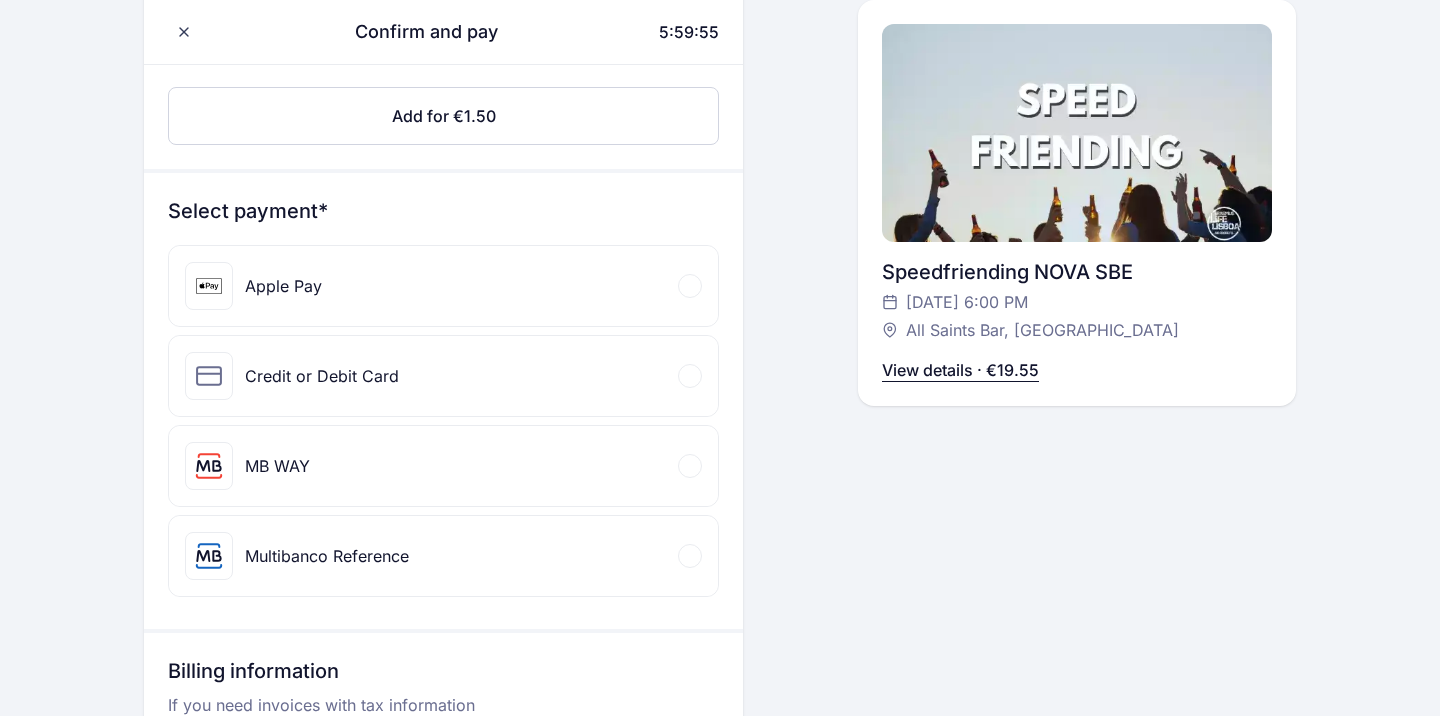 click on "Credit or Debit Card" at bounding box center [322, 376] 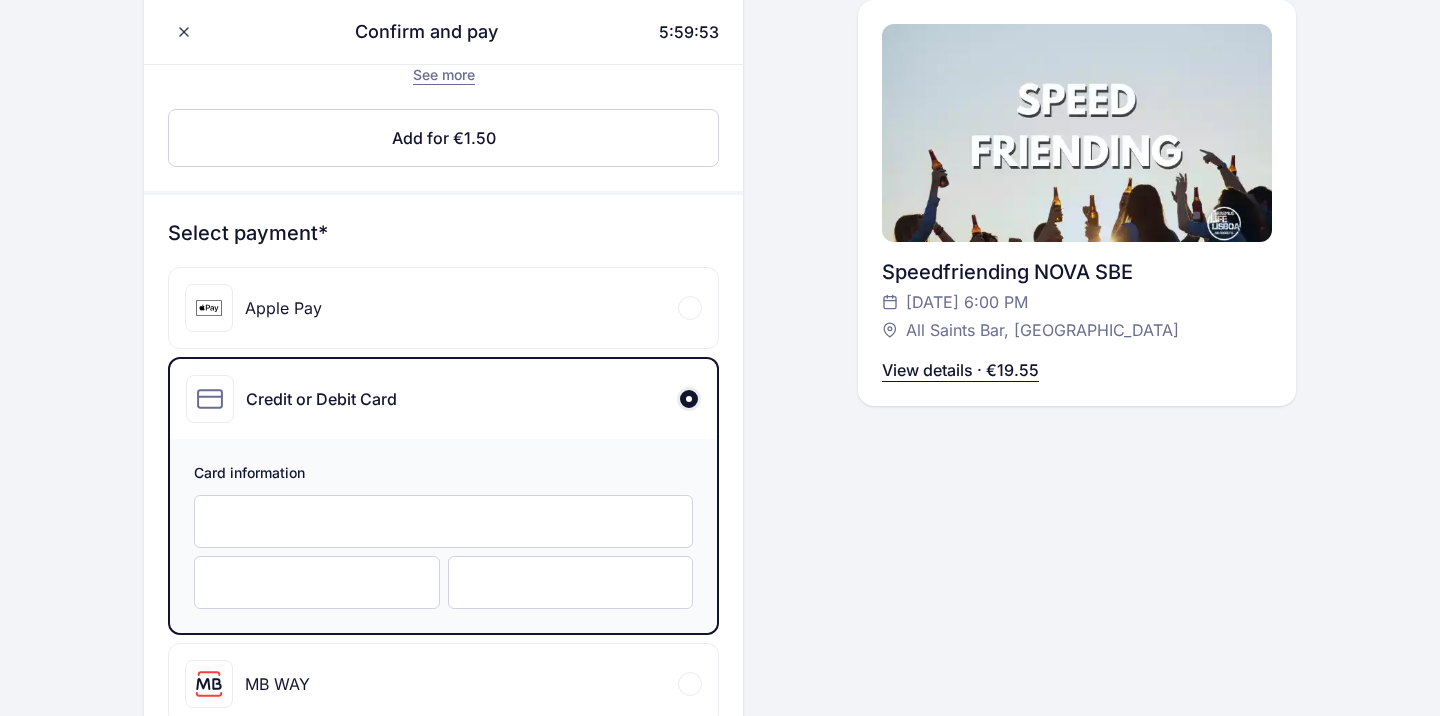 scroll, scrollTop: 420, scrollLeft: 0, axis: vertical 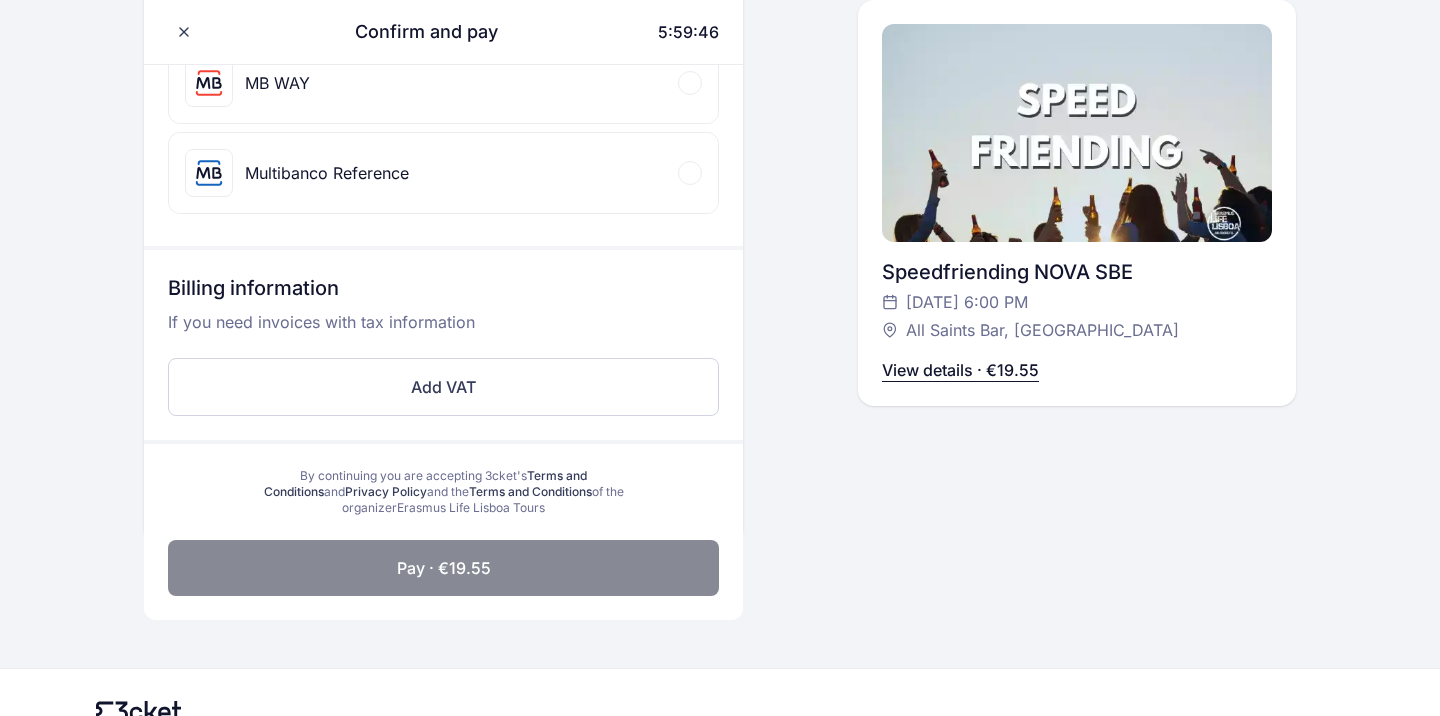 click on "Pay · €19.55" at bounding box center (443, 568) 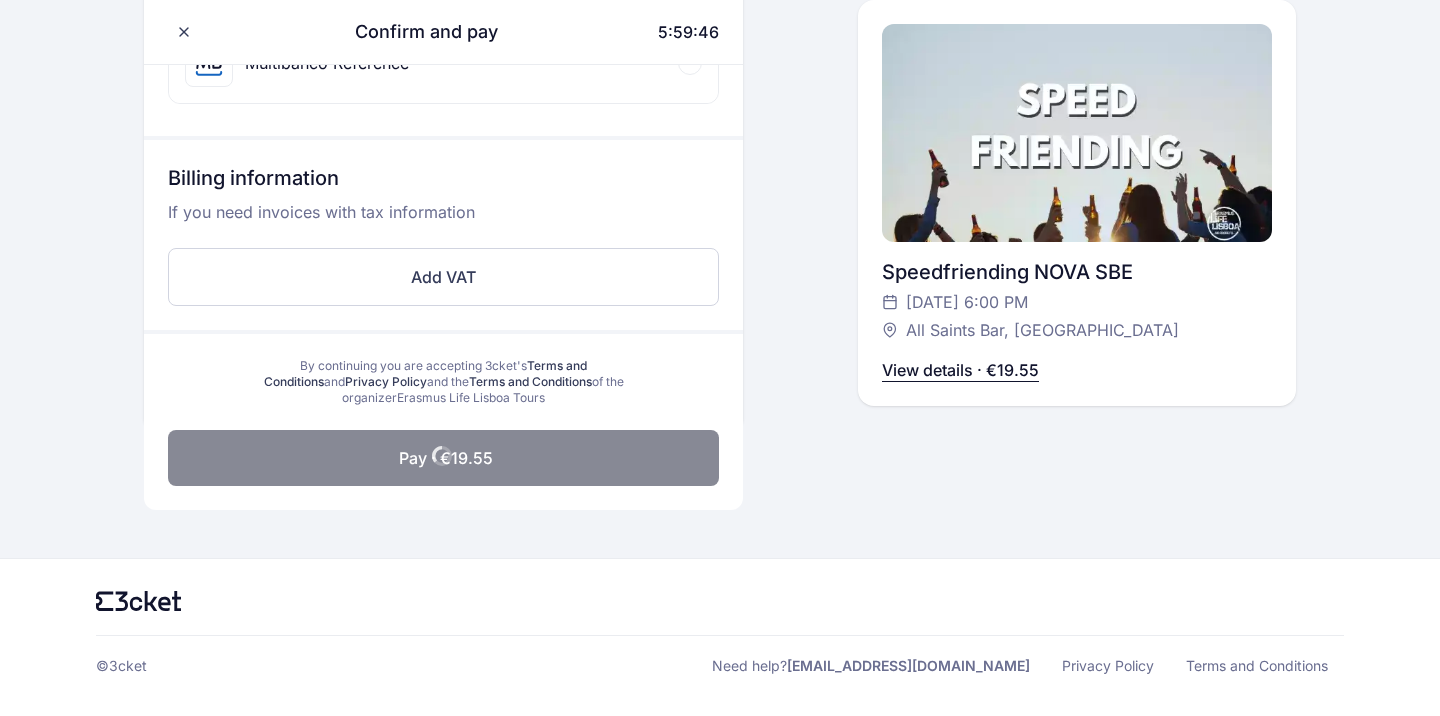 scroll, scrollTop: 834, scrollLeft: 0, axis: vertical 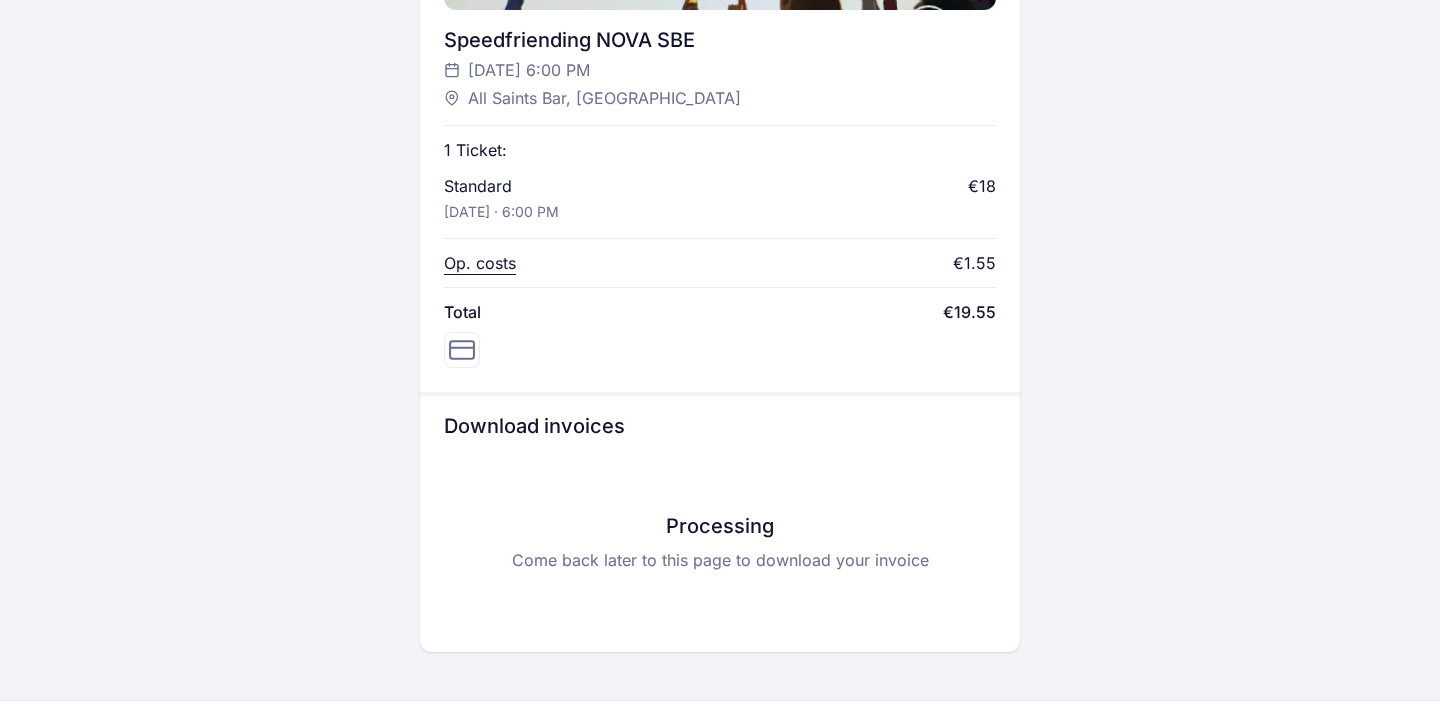 click on "Digital ticket sent via text message and e-mail Open the text message or e-mail to access your digital ticket and present the QR code at the event 💬 [PHONE_NUMBER] ✉️ [EMAIL_ADDRESS][PERSON_NAME][DOMAIN_NAME] Need help?  [EMAIL_ADDRESS][DOMAIN_NAME] Download invoices?  Here Change ticket owner?  Learn how #1068638 Speedfriending NOVA SBE
[DATE] 6:00 PM
All Saints Bar, [GEOGRAPHIC_DATA] 1 Ticket: Standard [DATE] · 6:00 PM €18 Op. costs €1.55 Total €19.55
Download invoices Processing Come back later to this page to download your invoice" at bounding box center [720, -29] 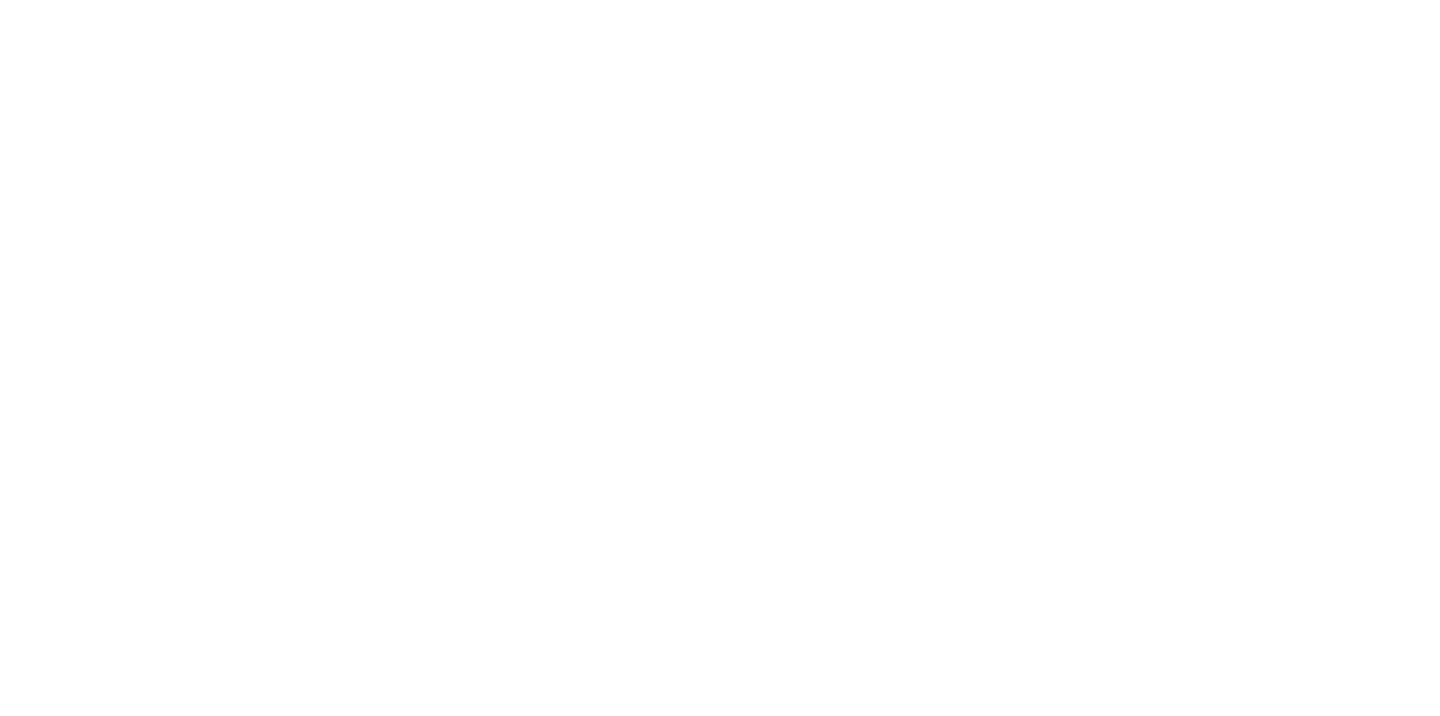 scroll, scrollTop: 0, scrollLeft: 0, axis: both 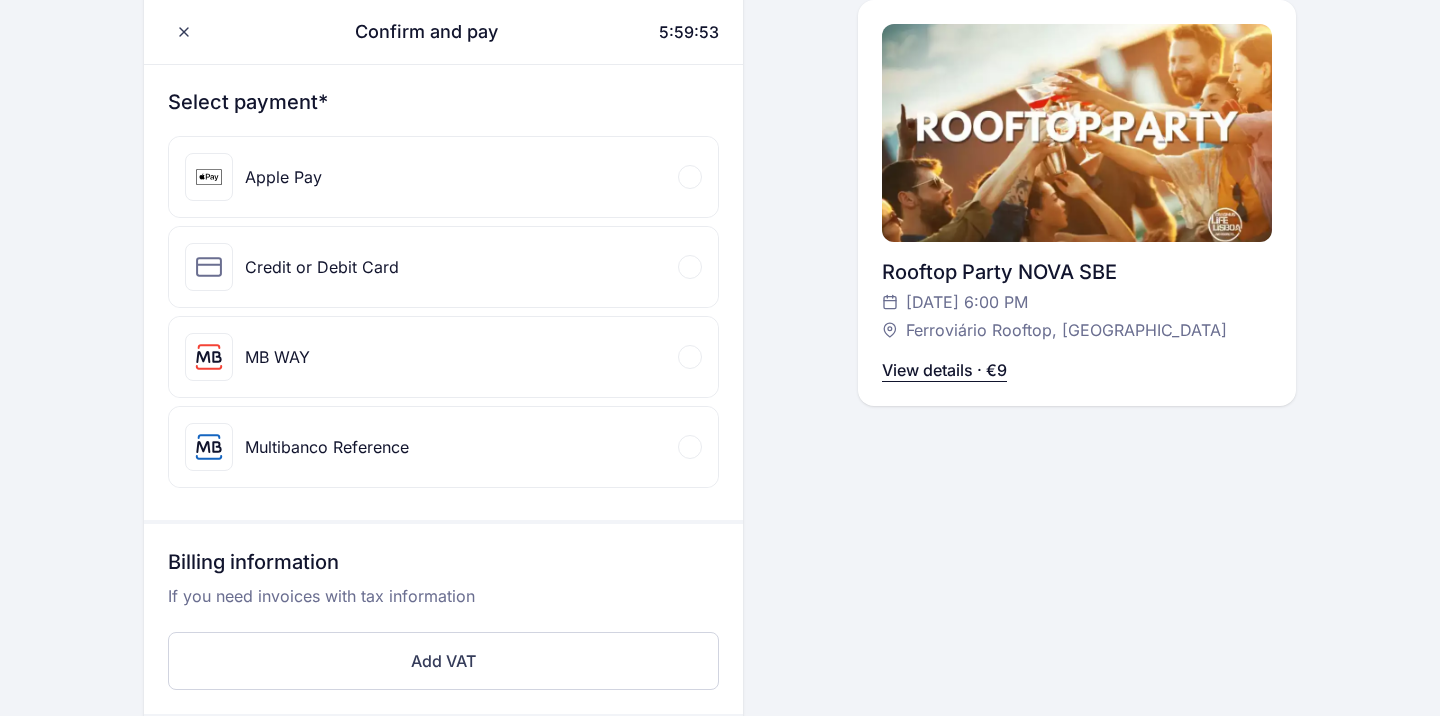 click on "Credit or Debit Card" at bounding box center [443, 267] 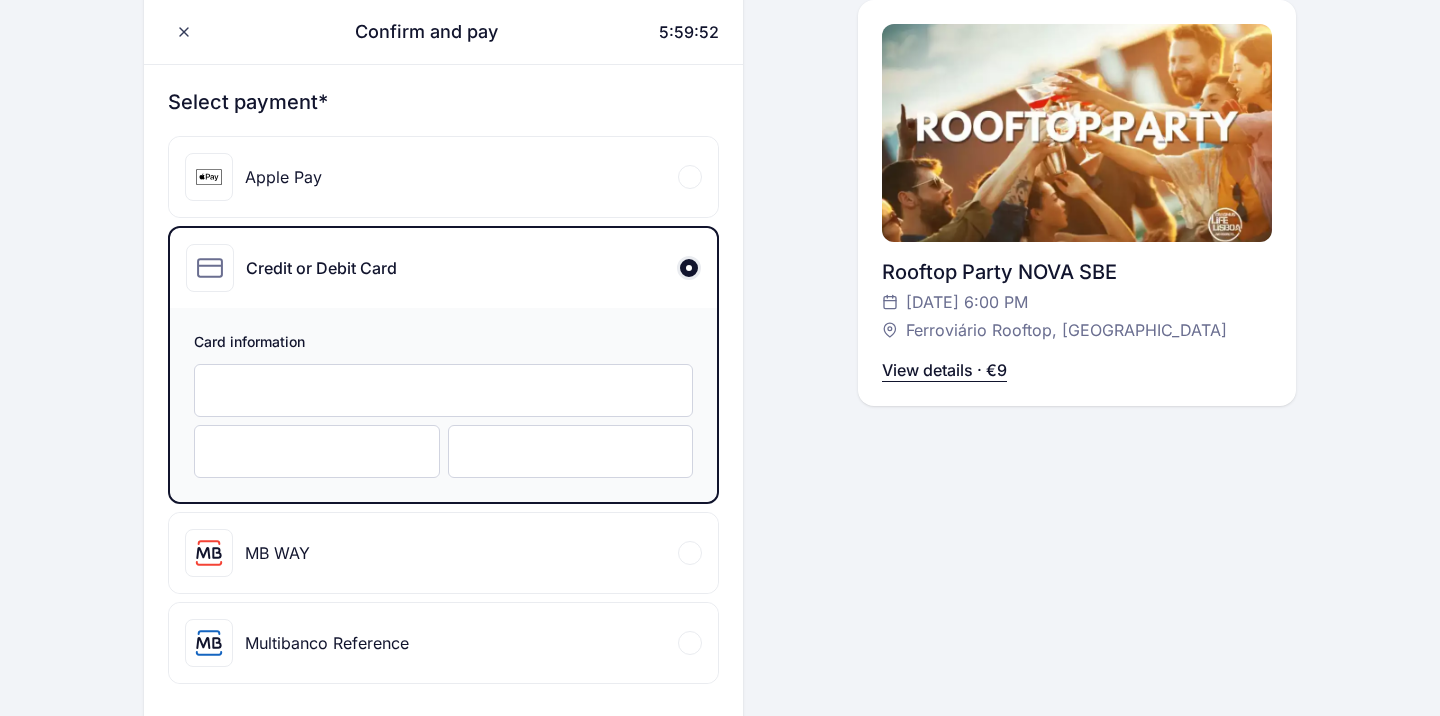 click at bounding box center (443, 390) 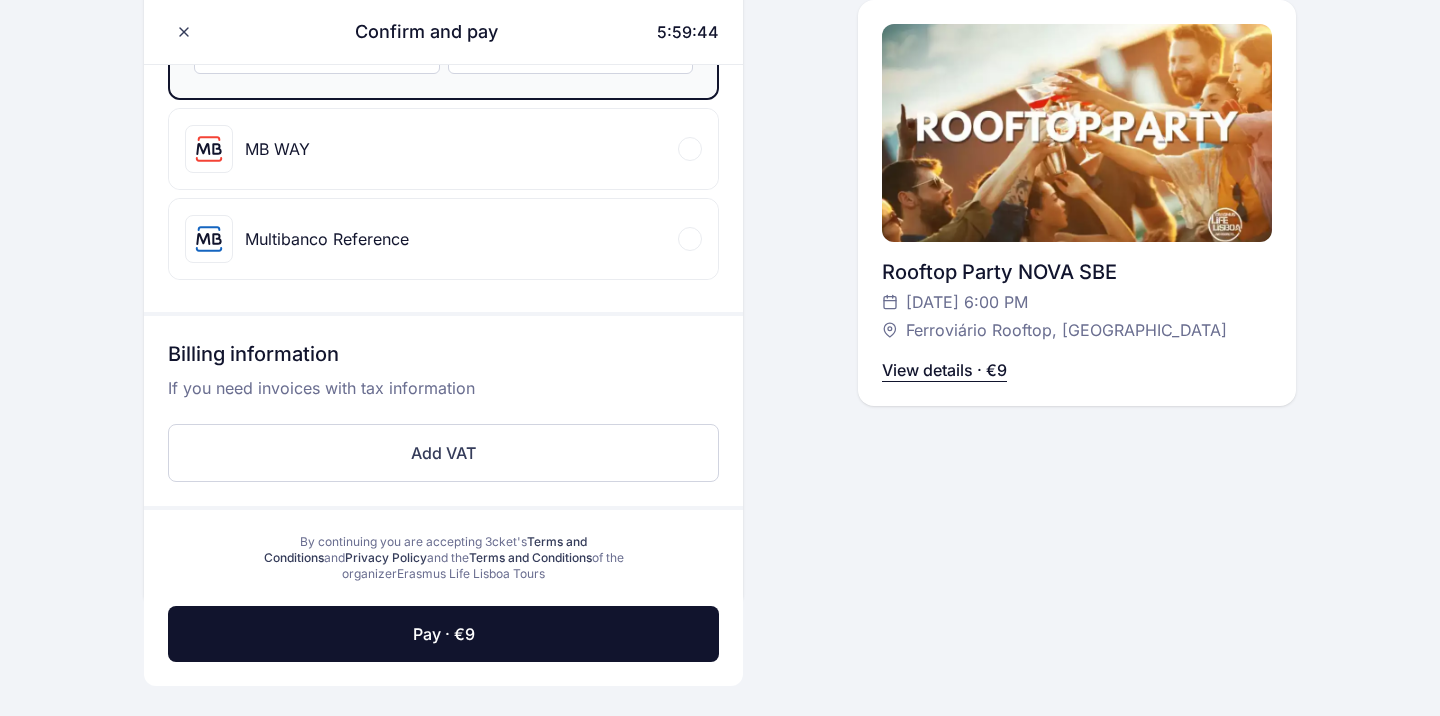 scroll, scrollTop: 1128, scrollLeft: 0, axis: vertical 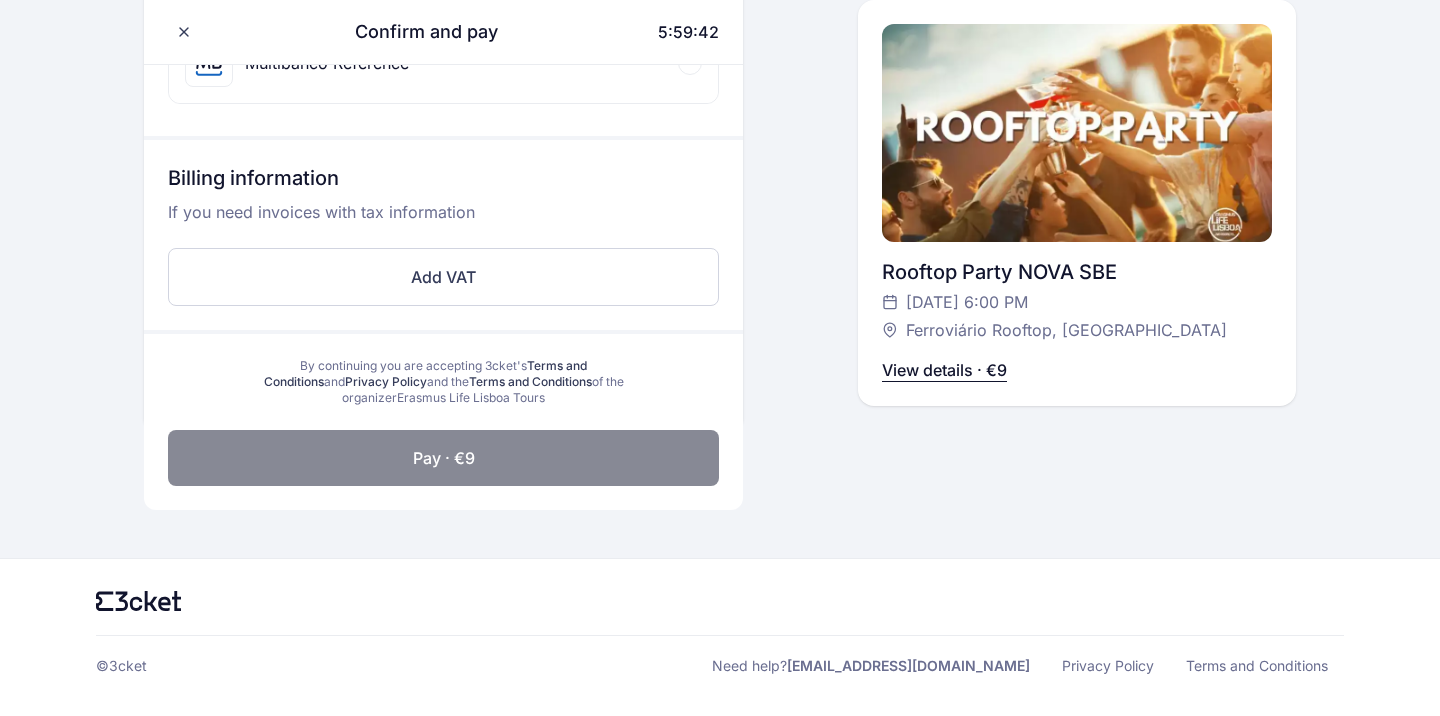 click on "Pay · €9" 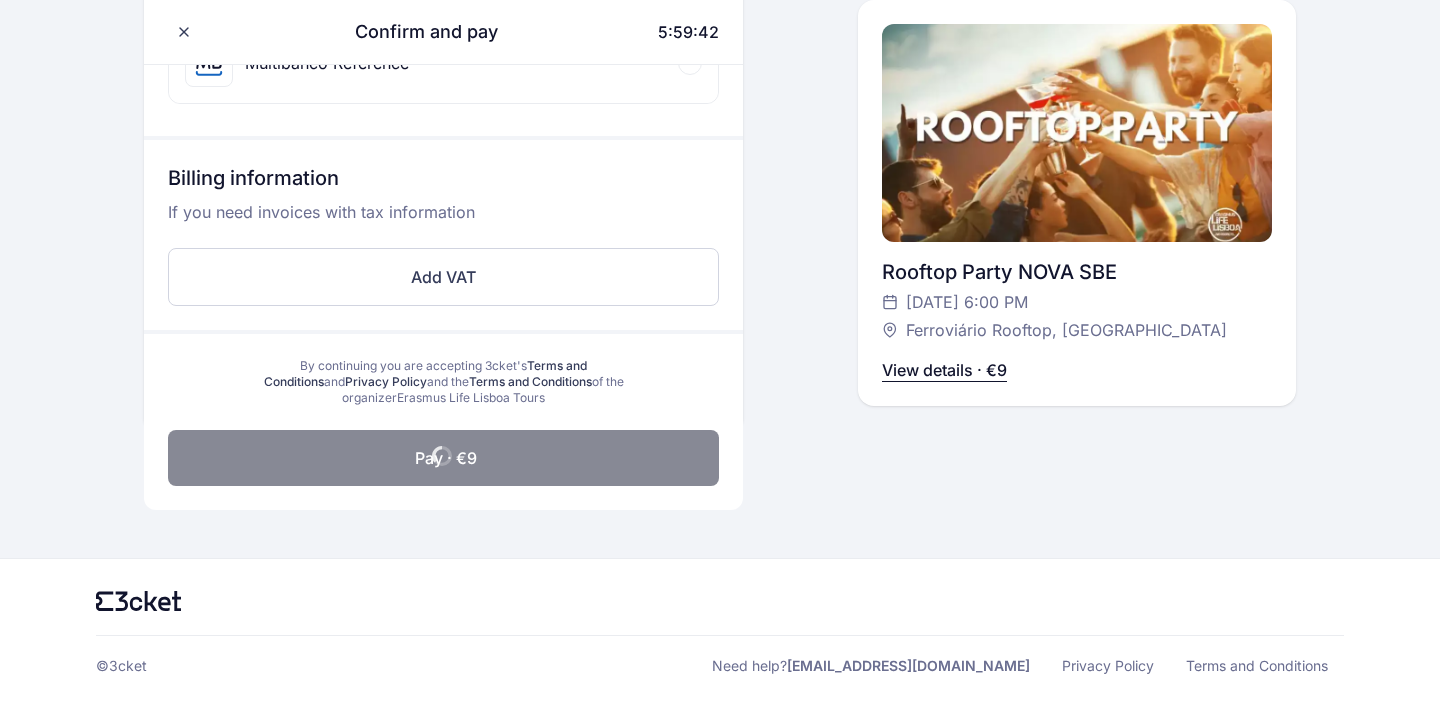 scroll, scrollTop: 834, scrollLeft: 0, axis: vertical 